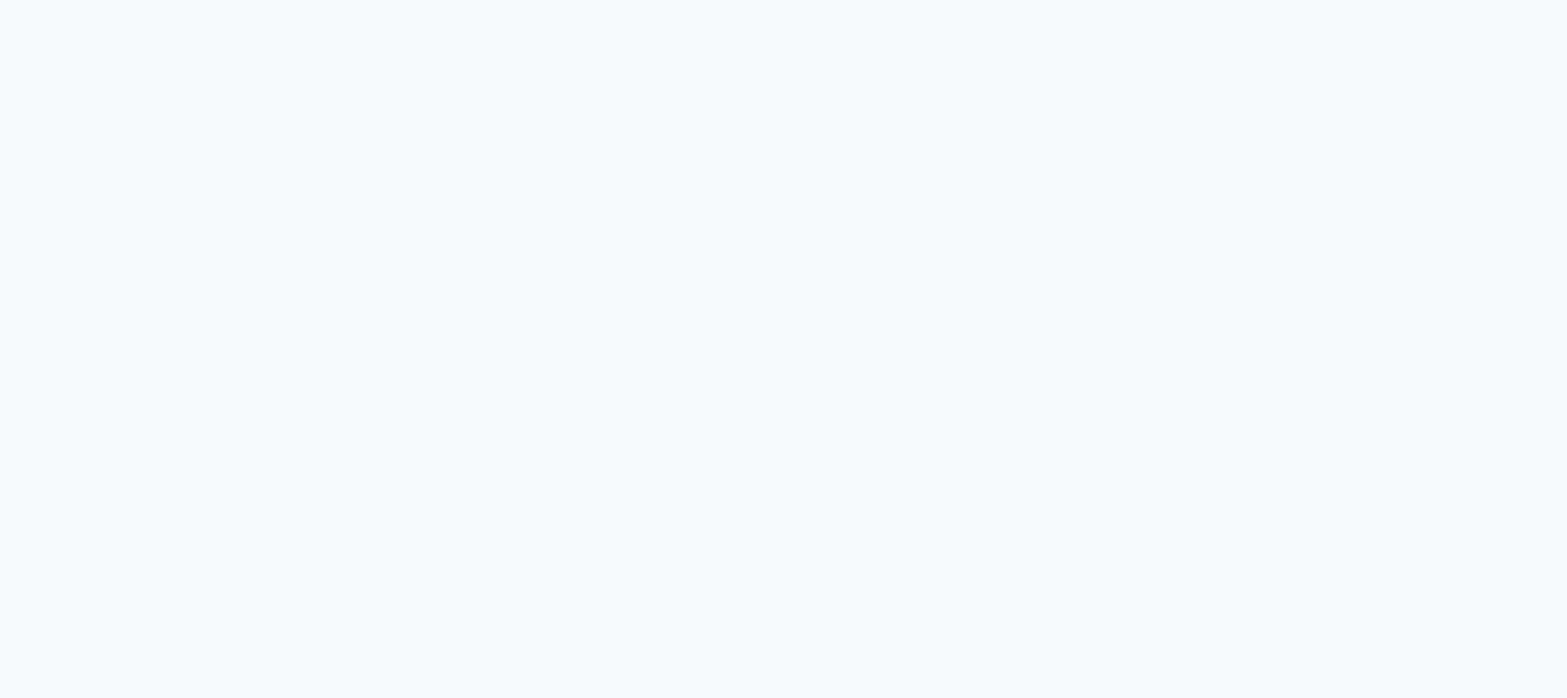scroll, scrollTop: 0, scrollLeft: 0, axis: both 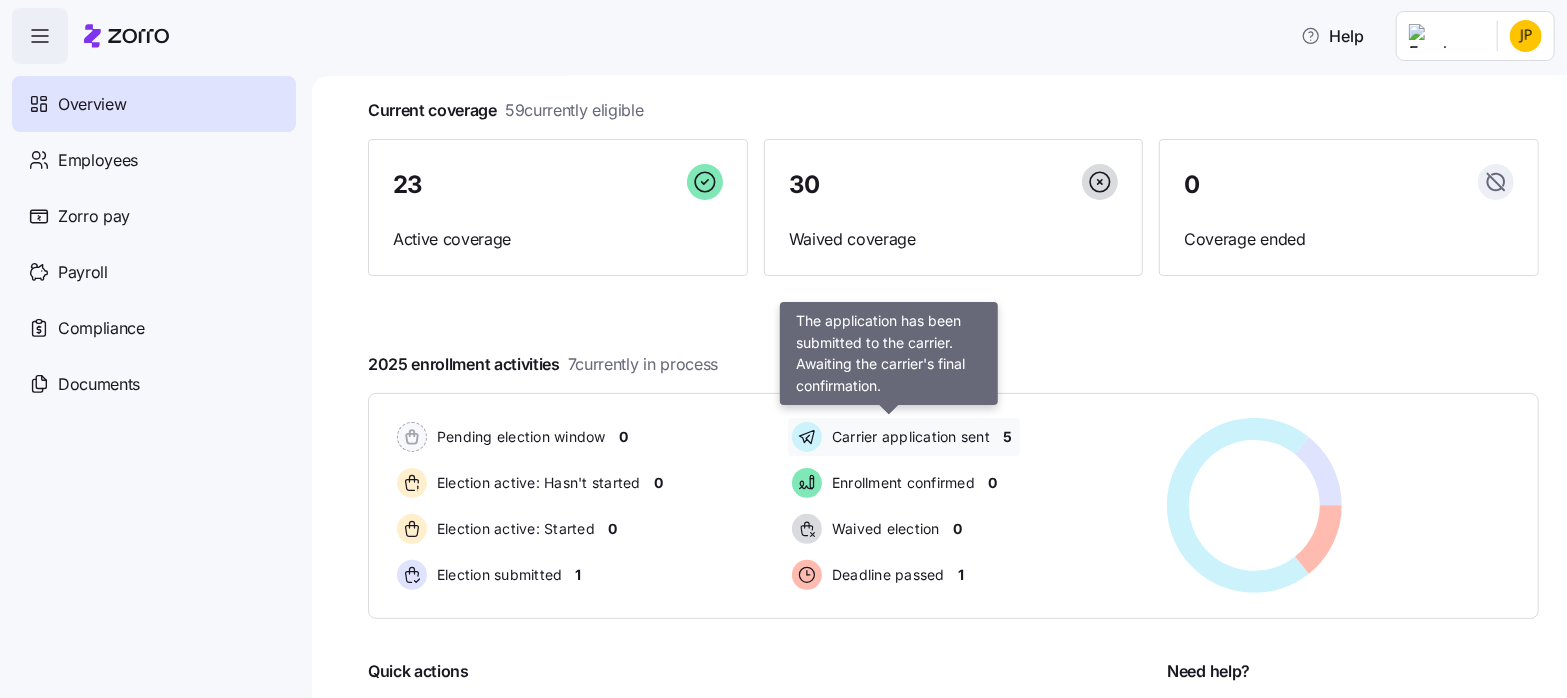 click on "Carrier application sent" at bounding box center (908, 437) 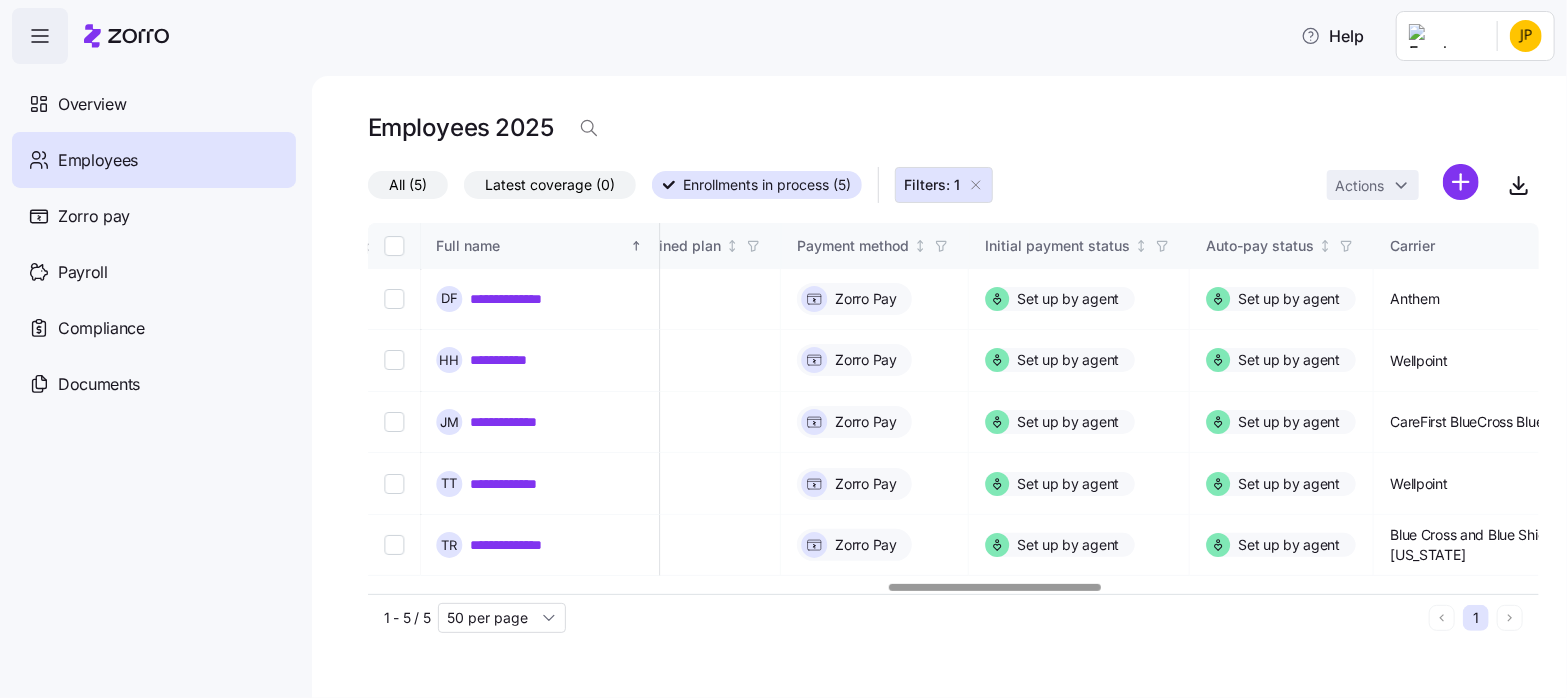 click at bounding box center (994, 587) 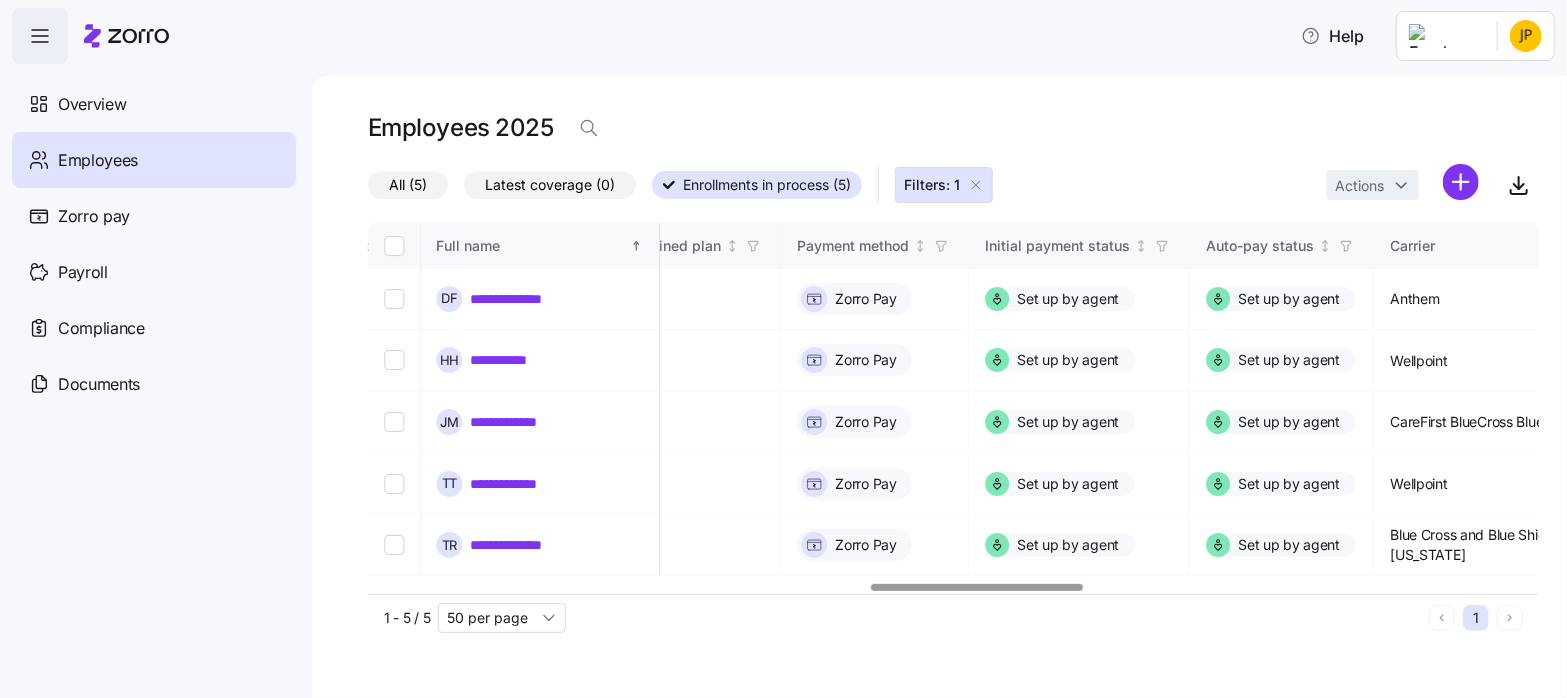 scroll, scrollTop: 0, scrollLeft: 2775, axis: horizontal 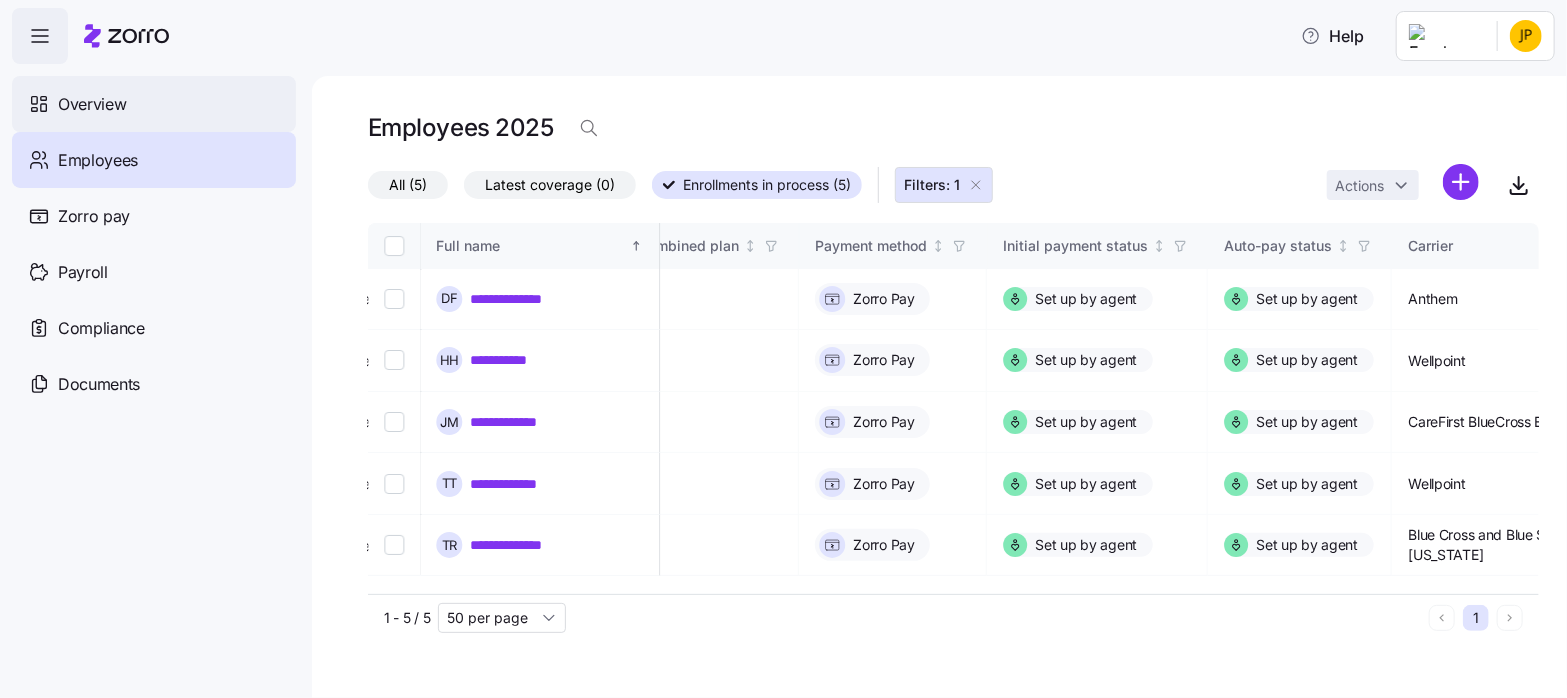 click on "Overview" at bounding box center (92, 104) 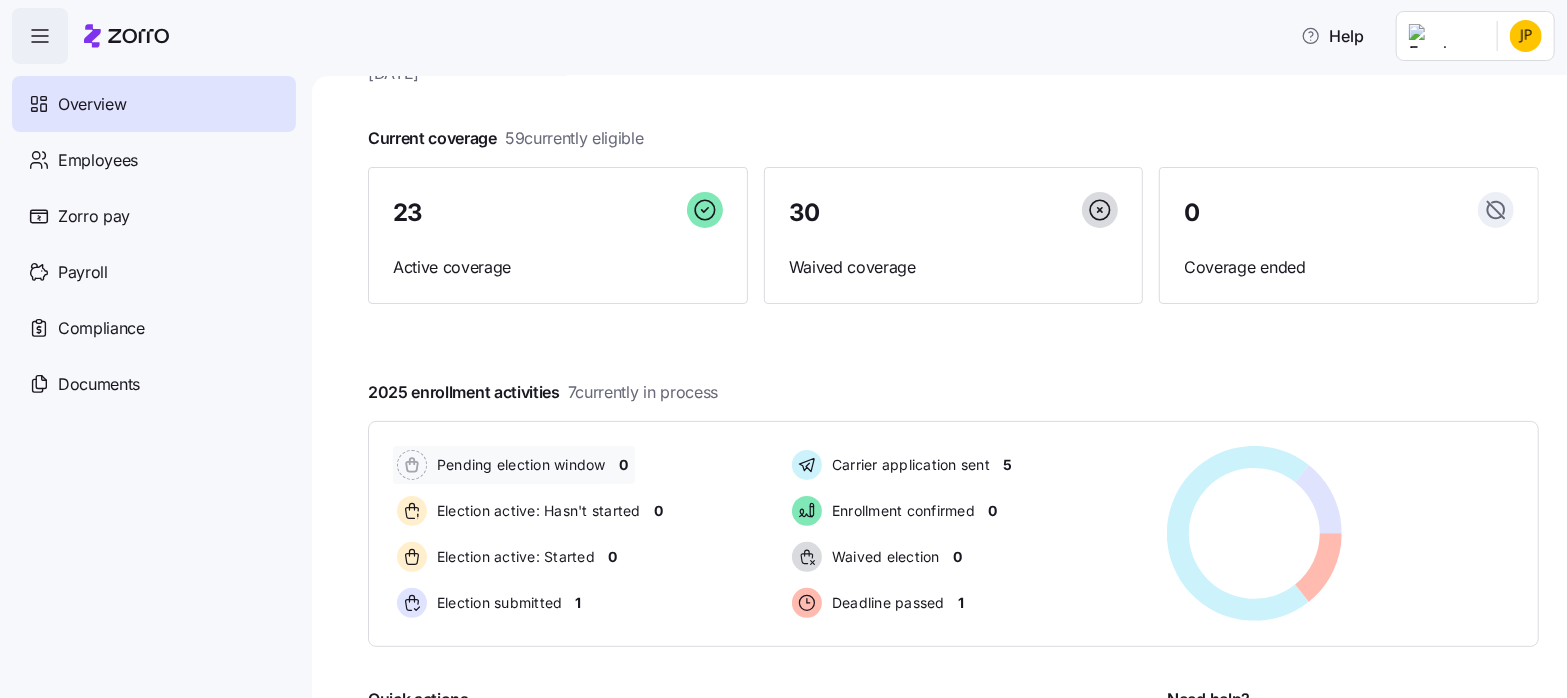scroll, scrollTop: 55, scrollLeft: 0, axis: vertical 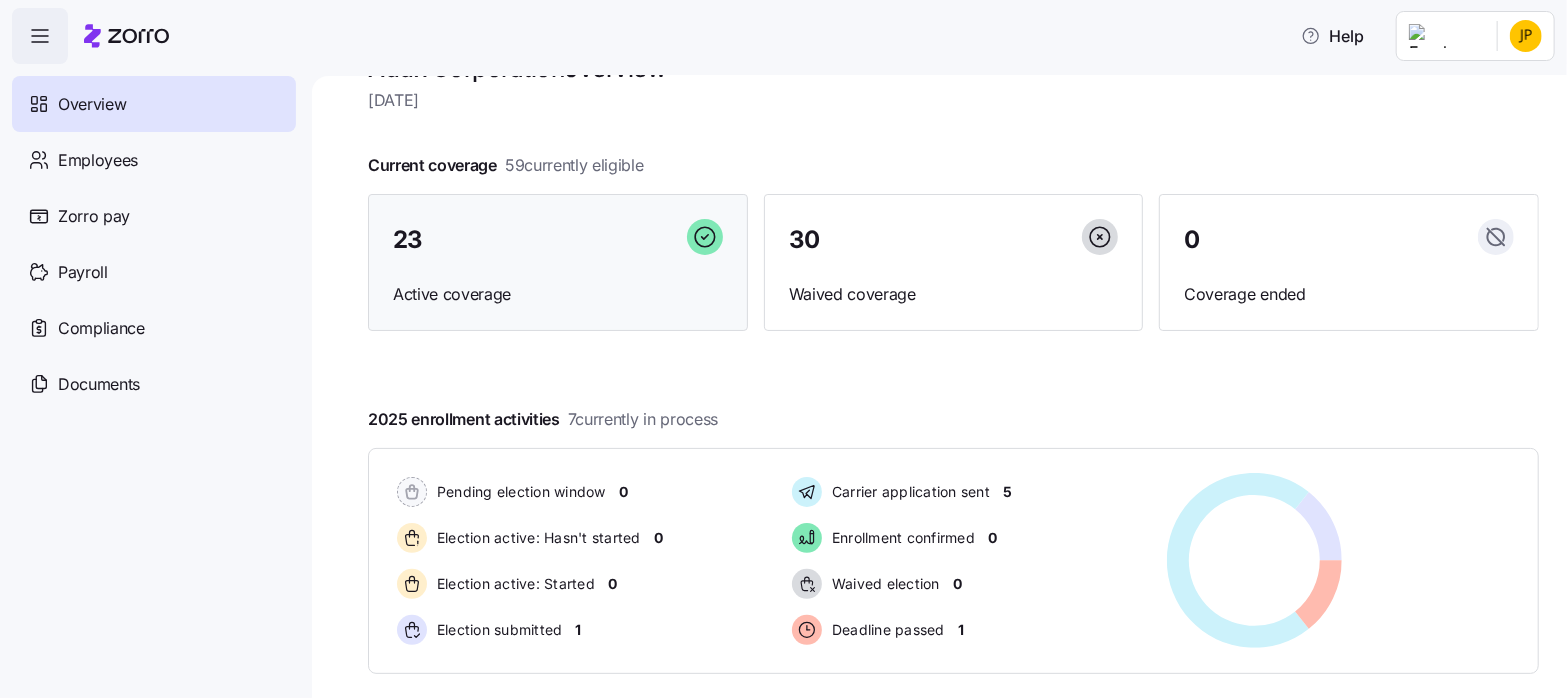 click on "Active coverage" at bounding box center [558, 294] 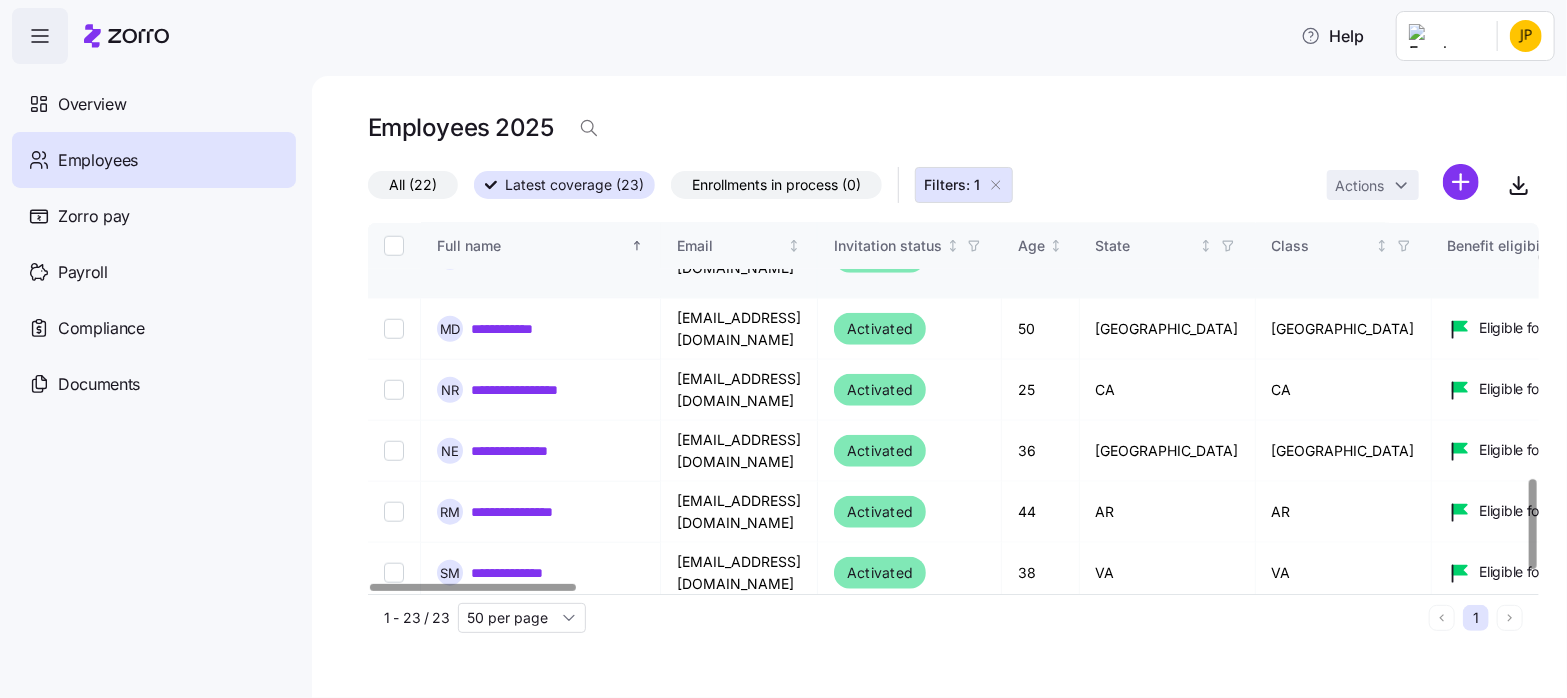 scroll, scrollTop: 1055, scrollLeft: 0, axis: vertical 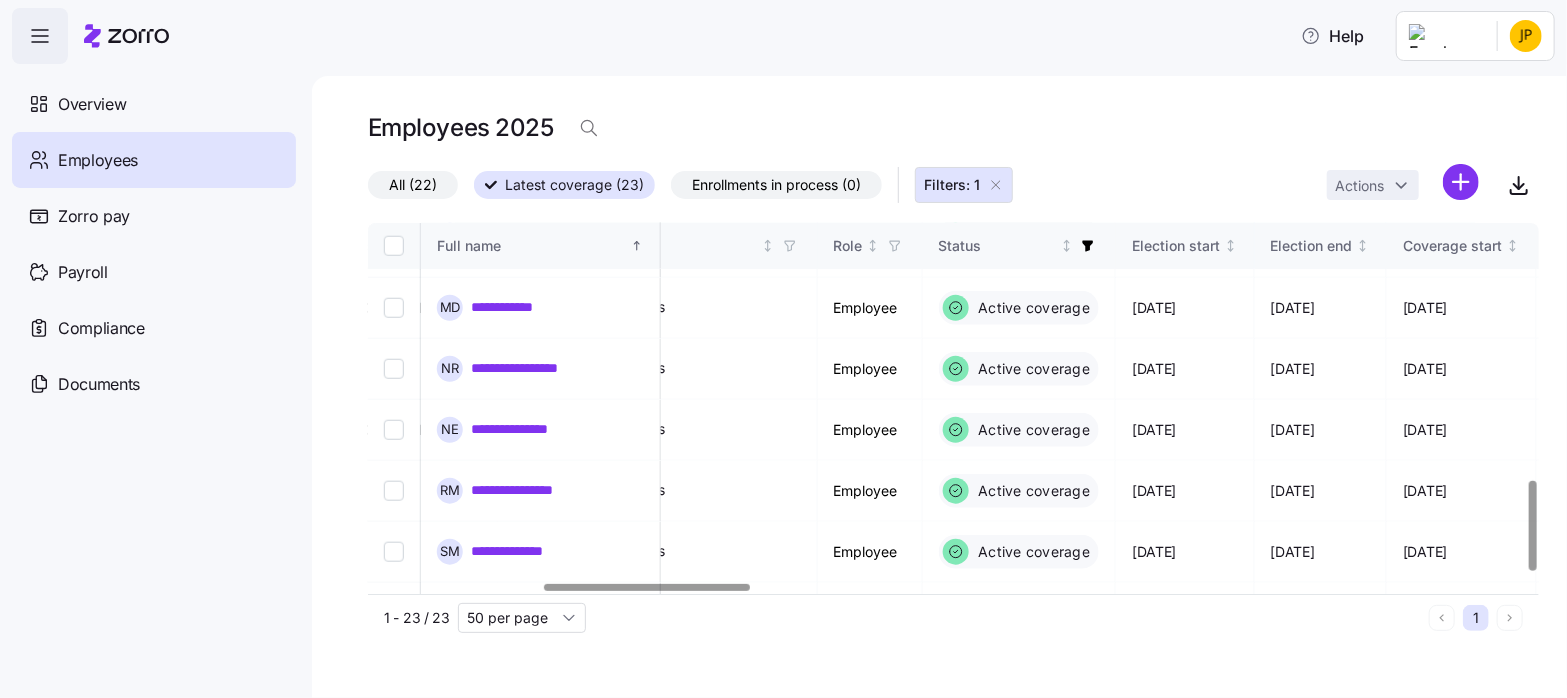 click at bounding box center [647, 587] 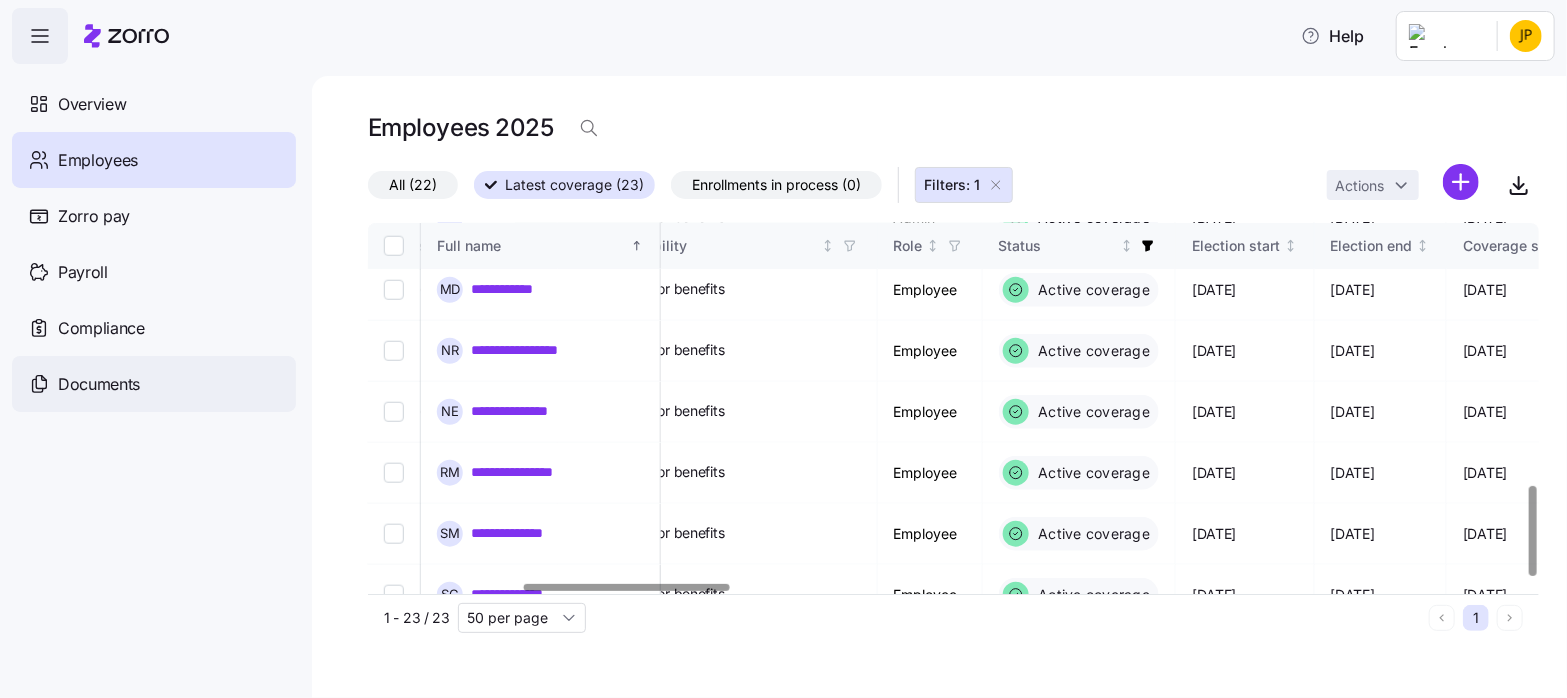scroll, scrollTop: 1093, scrollLeft: 874, axis: both 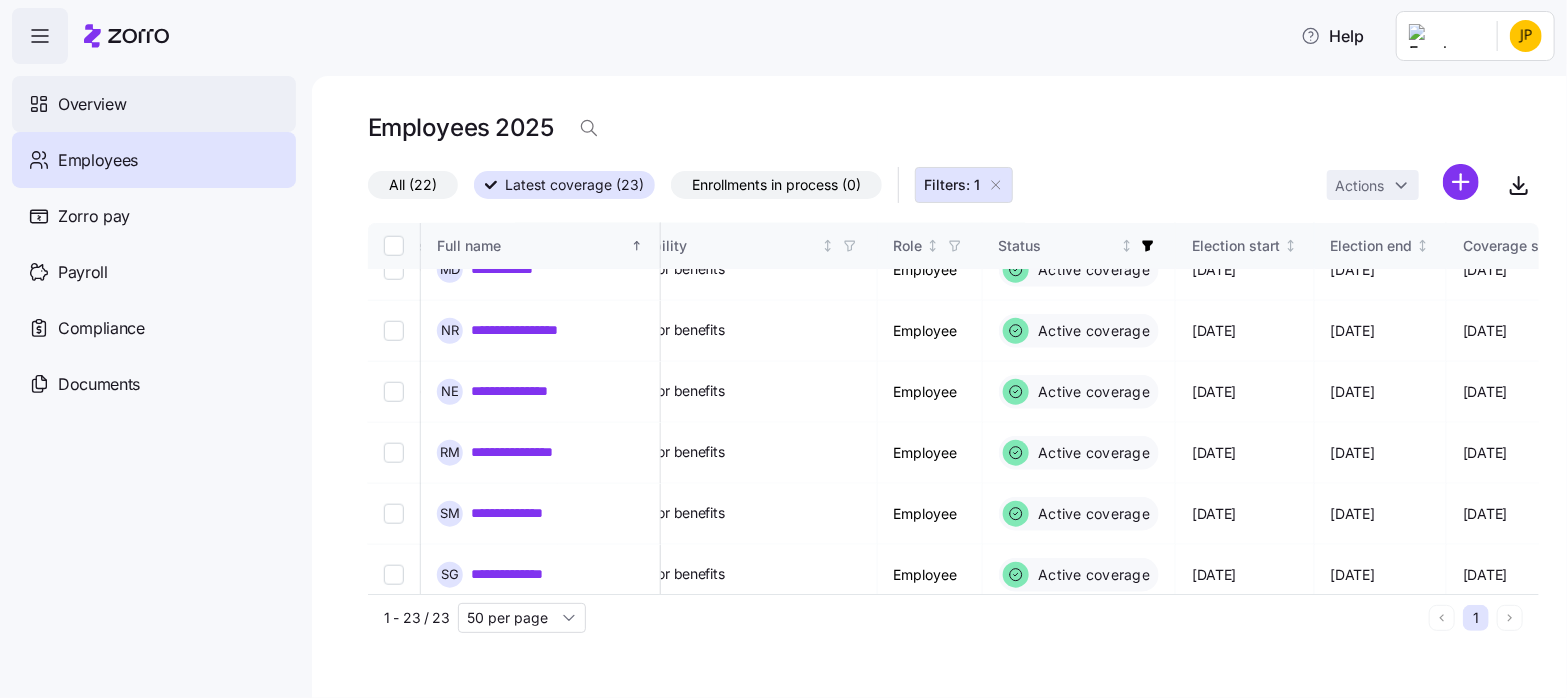 click on "Overview" at bounding box center [92, 104] 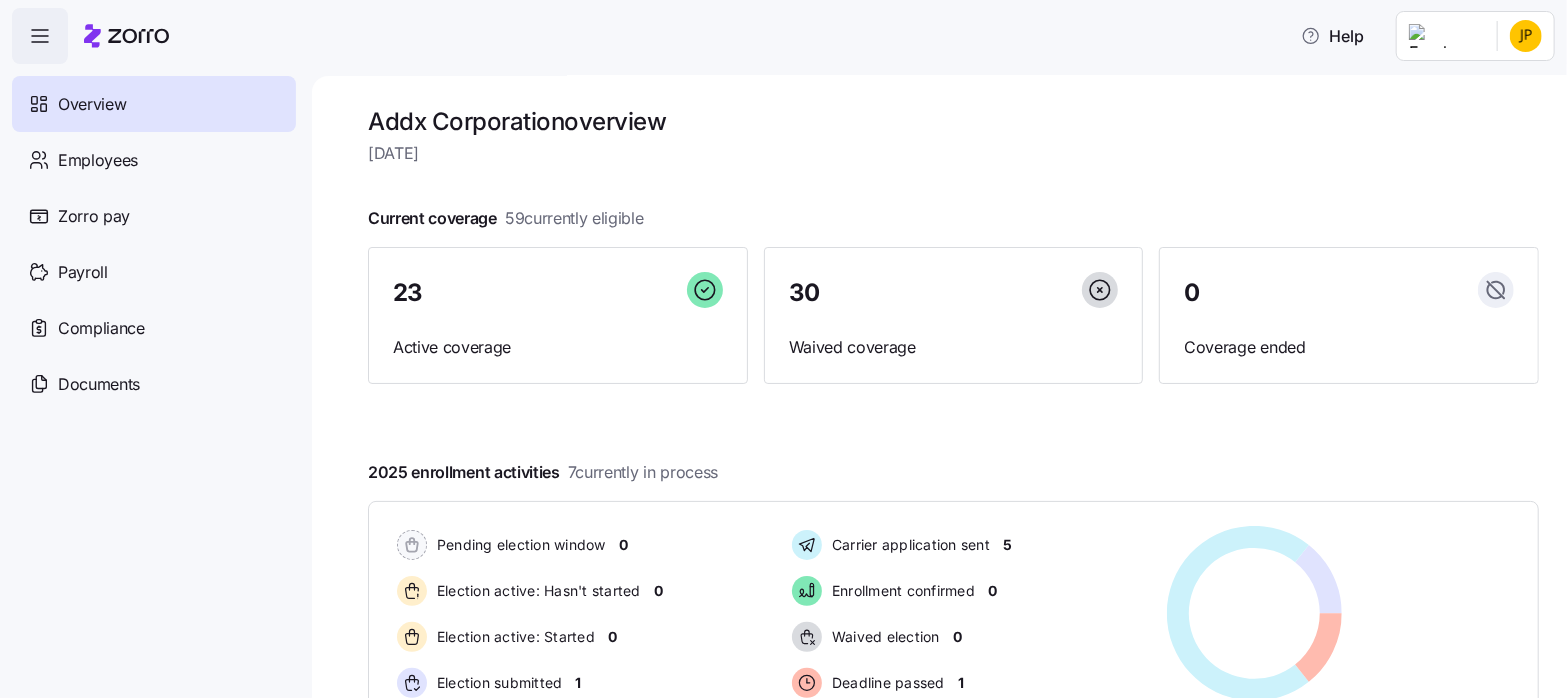 scroll, scrollTop: 0, scrollLeft: 0, axis: both 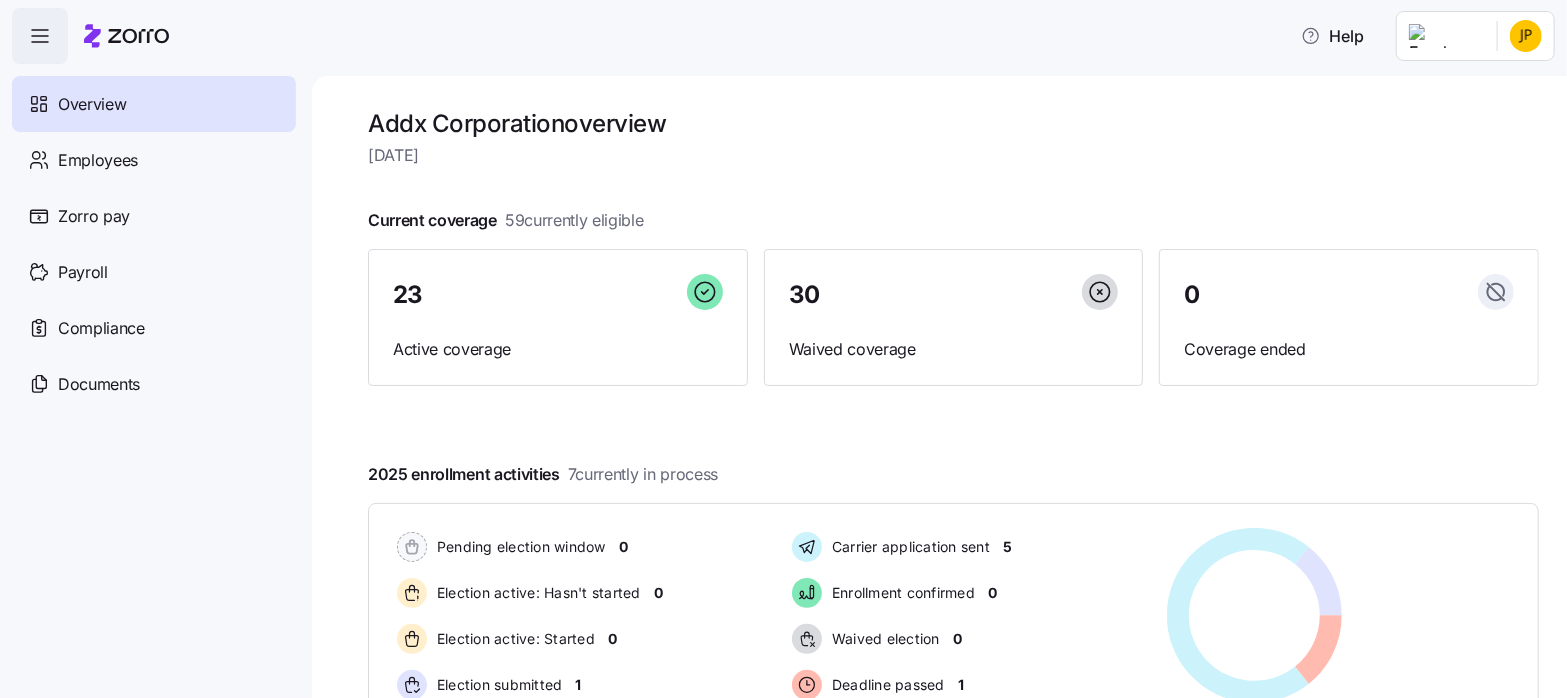click on "Help Overview Employees Zorro pay Payroll Compliance Documents Addx Corporation  overview Wednesday, July 2 Current coverage 59  currently eligible 23 Active coverage 30 Waived coverage 0 Coverage ended 2025   enrollment activities 7  currently in process Pending election window 0 Election active: Hasn't started 0 Election active: Started 0 Election submitted 1 Carrier application sent 5 Enrollment confirmed 0 Waived election 0 Deadline passed 1 Pending election window 0 Election active: Hasn't started 0 Election active: Started 0 Election submitted 1 Carrier application sent 5 Enrollment confirmed 0 Waived election 0 Deadline passed 1 Quick actions Add employee View invoices Run payroll Need help? Visit our help center See what’s new on our blog Company Overview | Zorro" at bounding box center (783, 343) 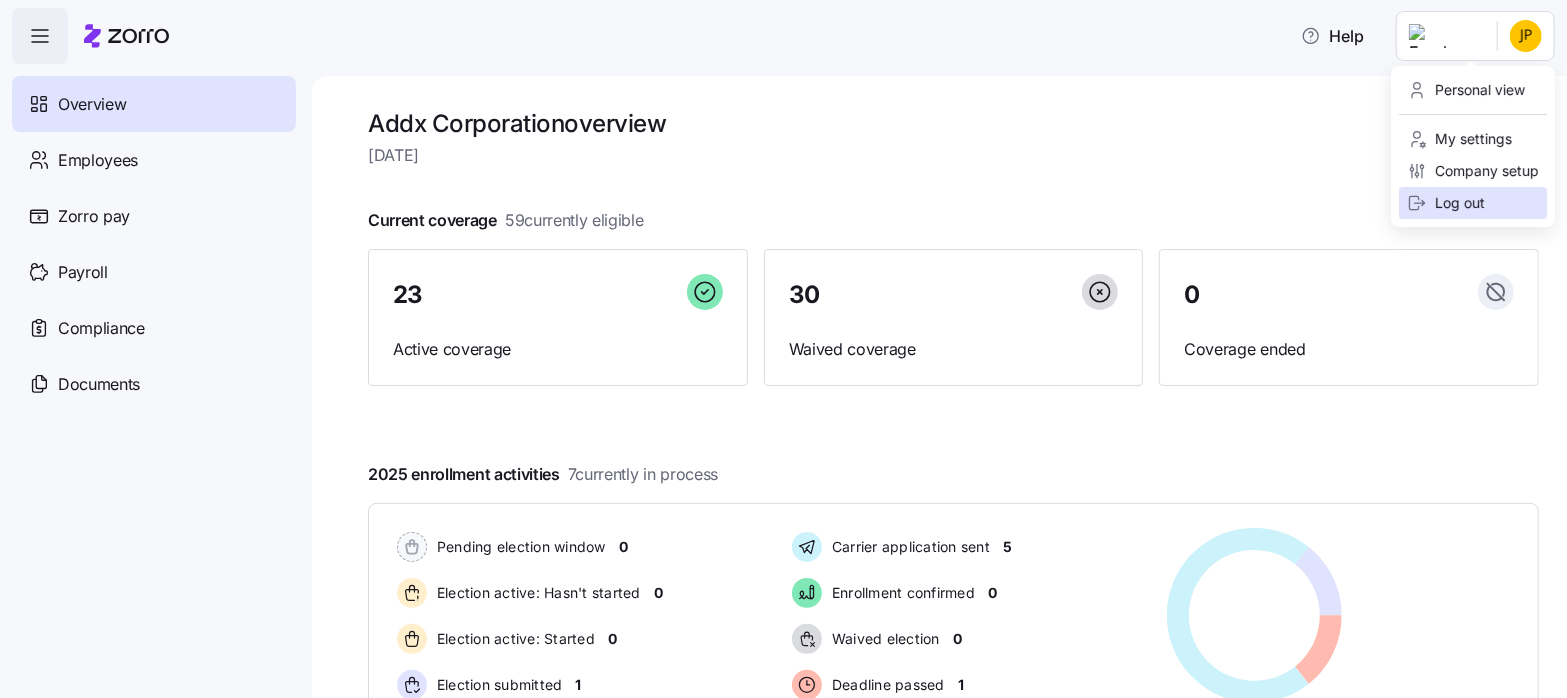 click on "Log out" at bounding box center (1446, 203) 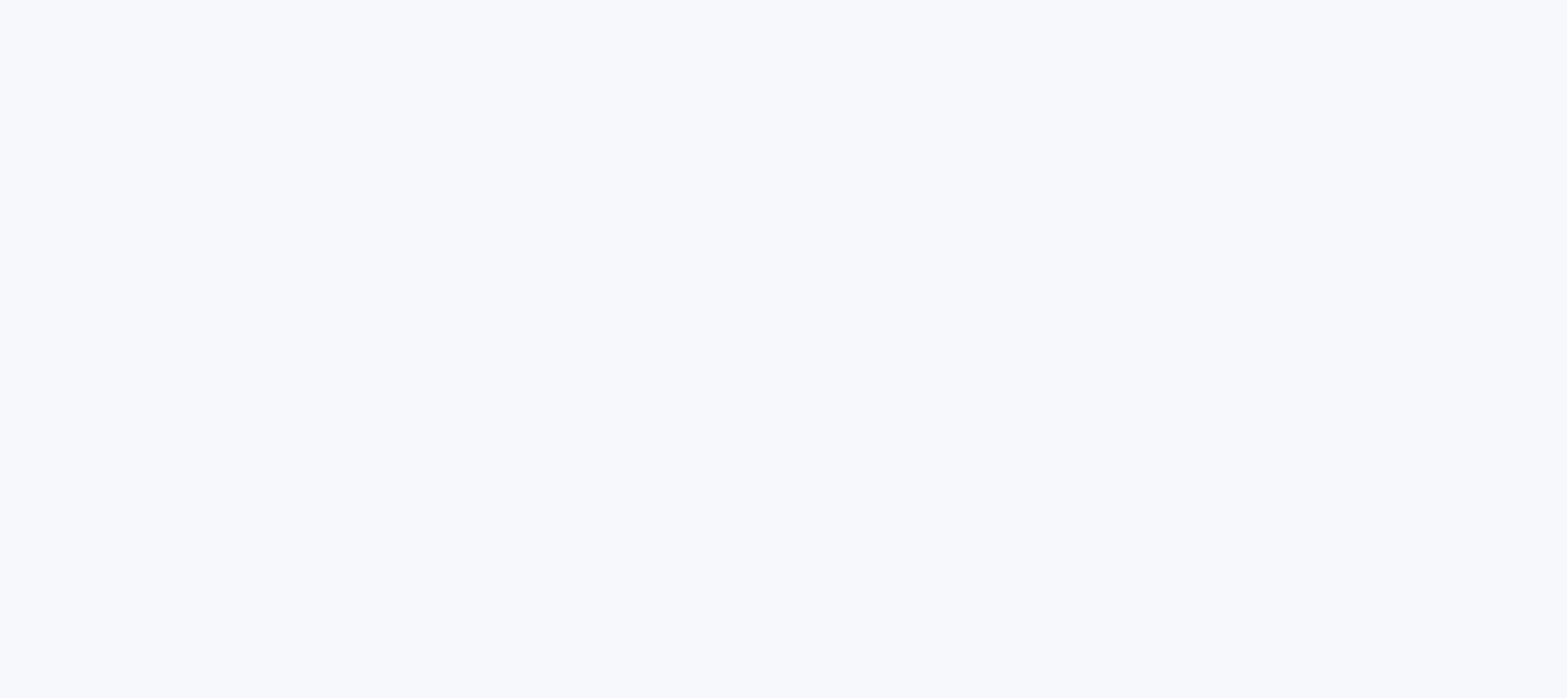 scroll, scrollTop: 0, scrollLeft: 0, axis: both 